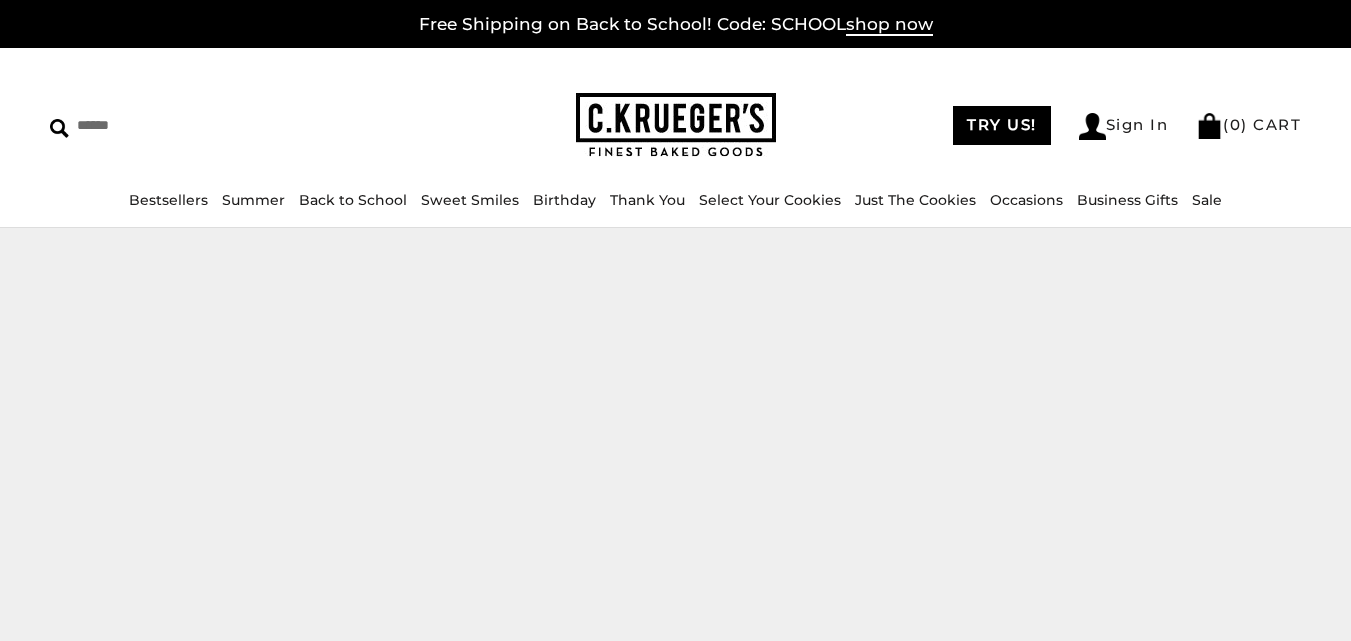 scroll, scrollTop: 0, scrollLeft: 0, axis: both 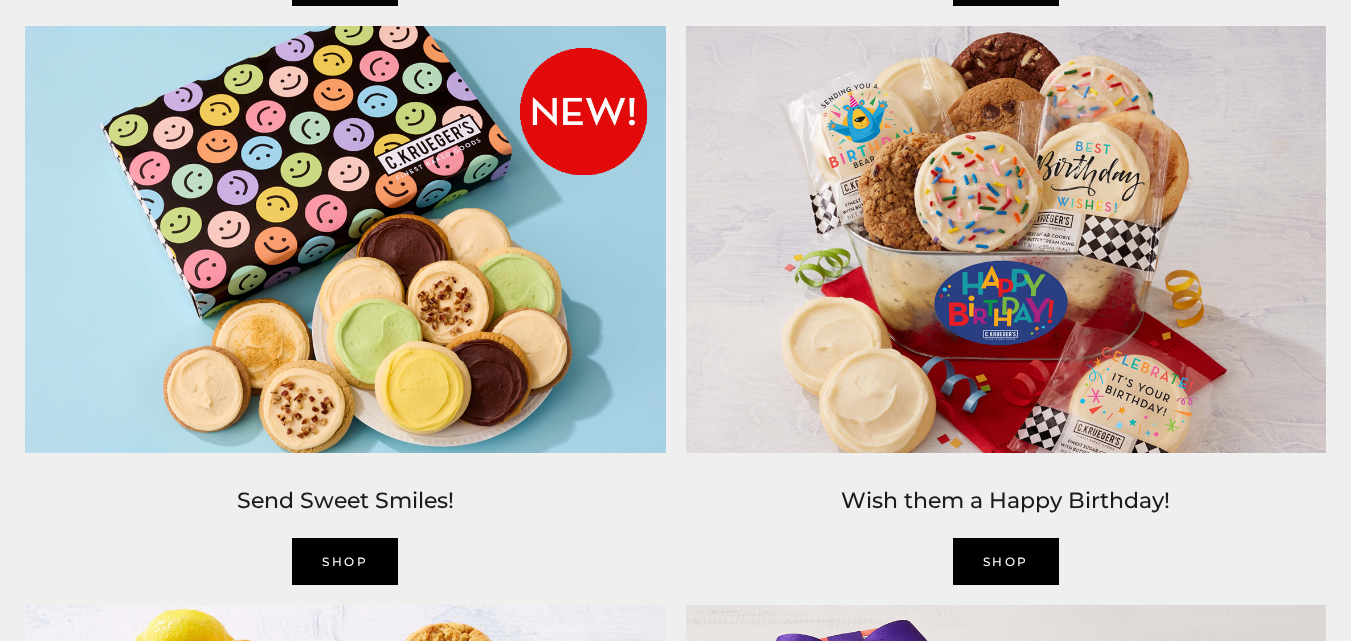 click on "SHOP" at bounding box center [1006, 561] 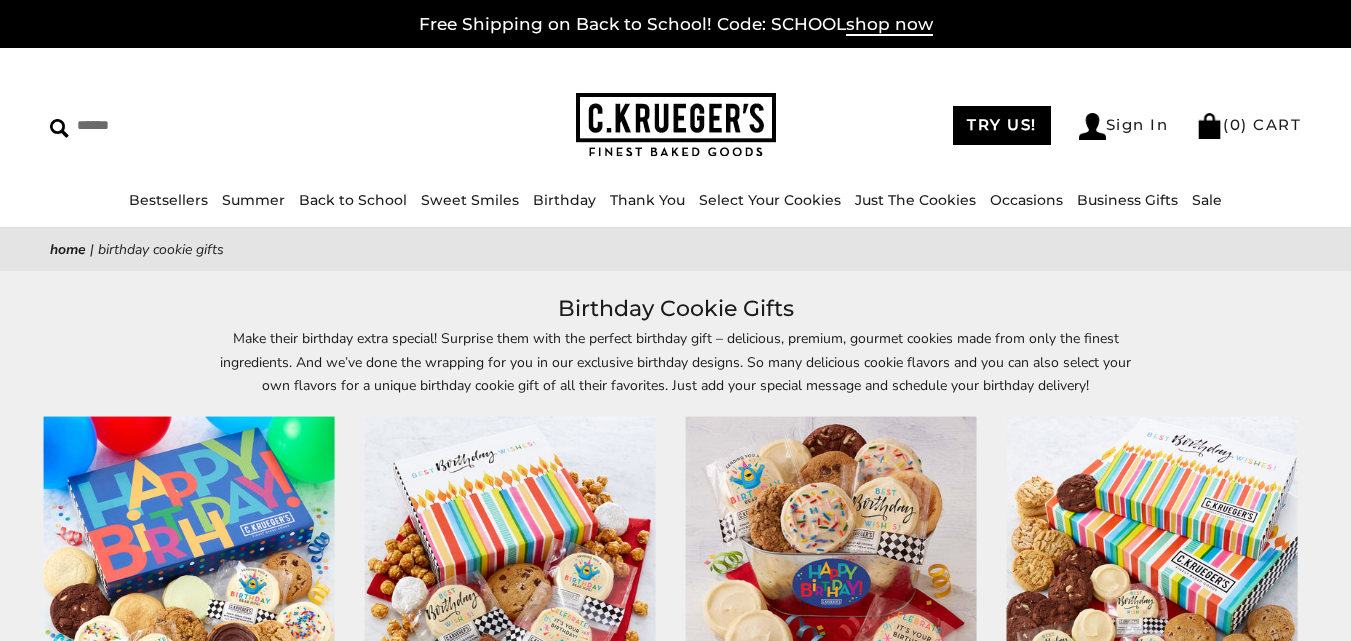 scroll, scrollTop: 0, scrollLeft: 0, axis: both 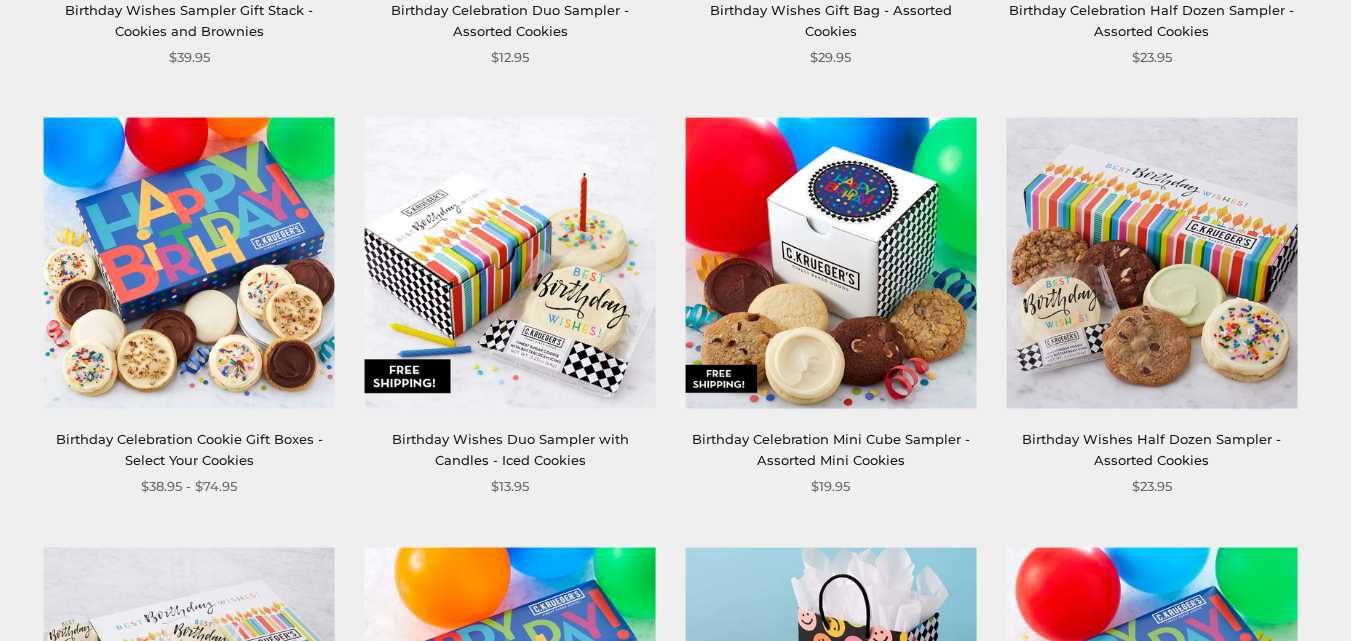 click at bounding box center [510, 263] 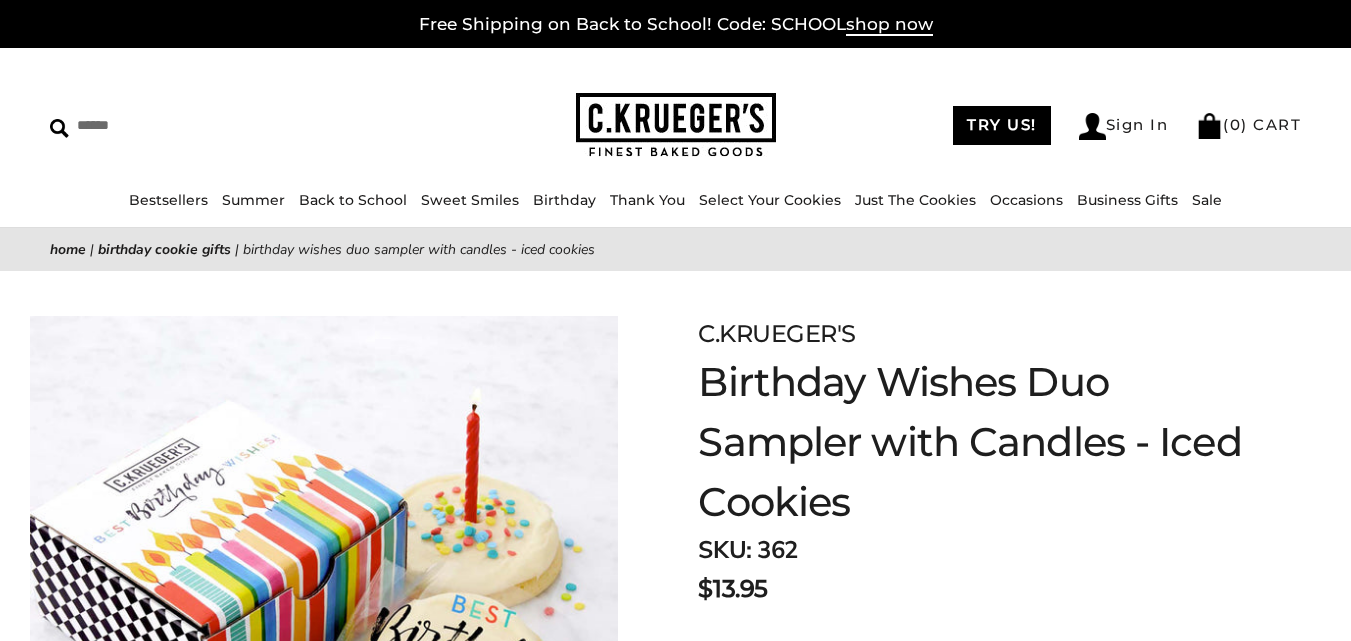 scroll, scrollTop: 0, scrollLeft: 0, axis: both 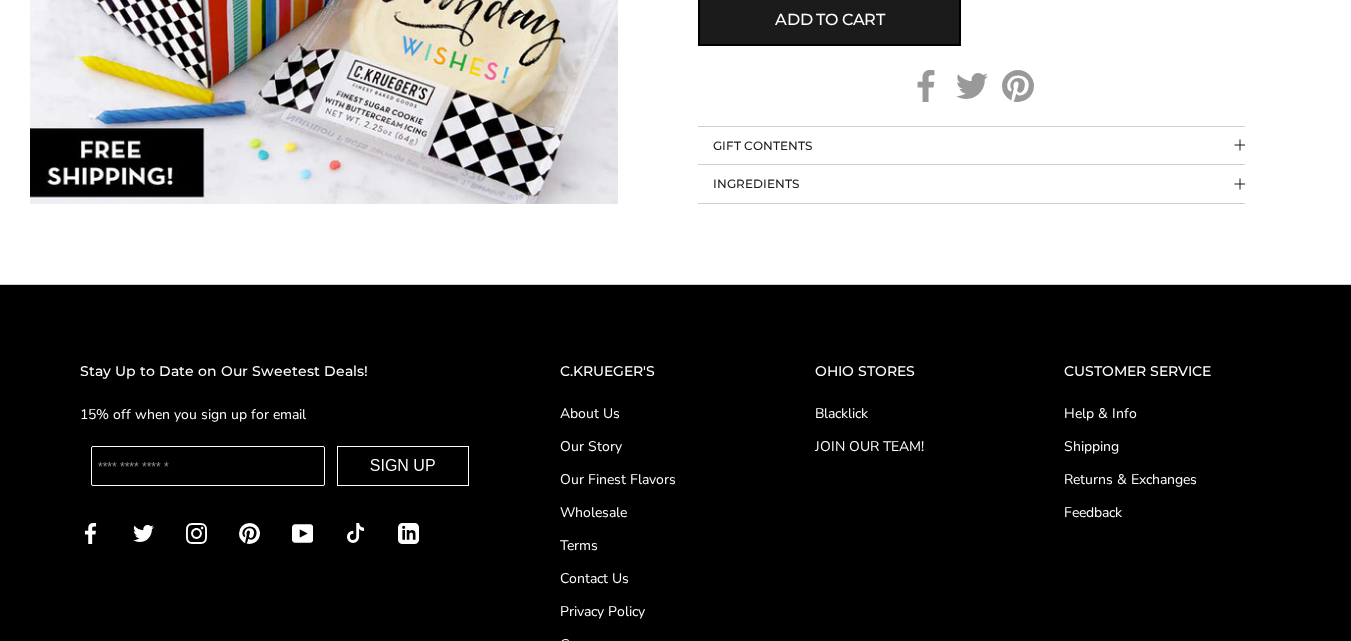 click on "Shipping" at bounding box center [1167, 446] 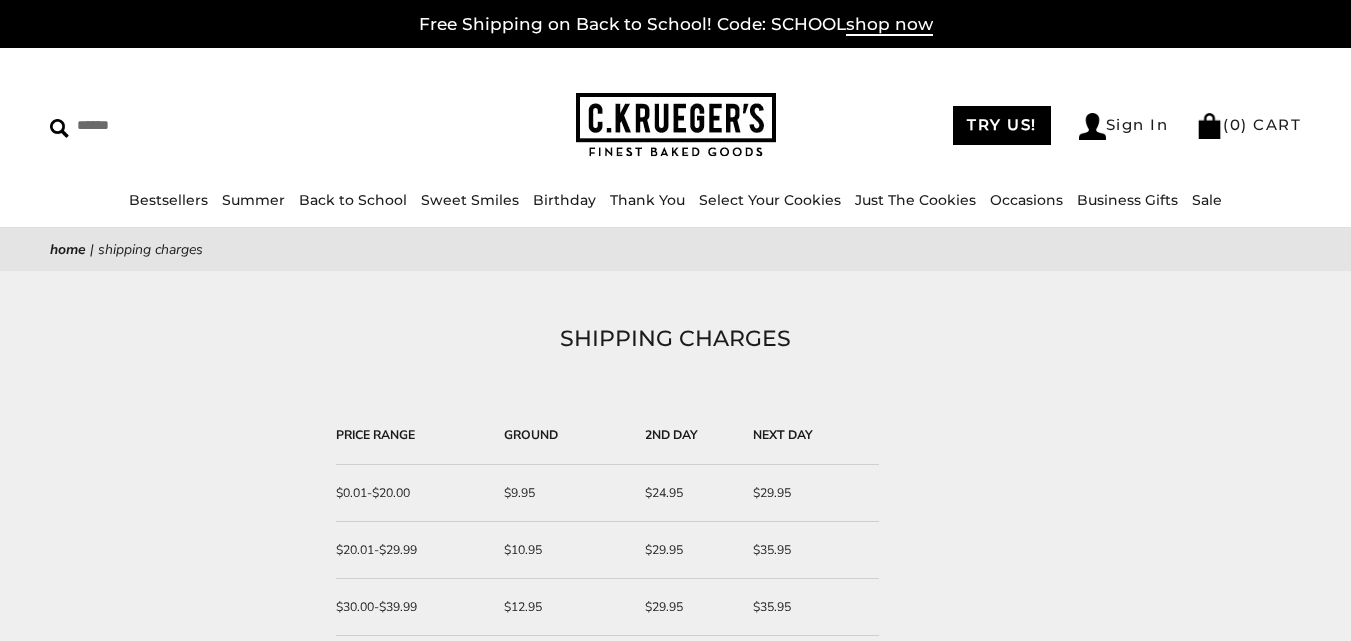 scroll, scrollTop: 0, scrollLeft: 0, axis: both 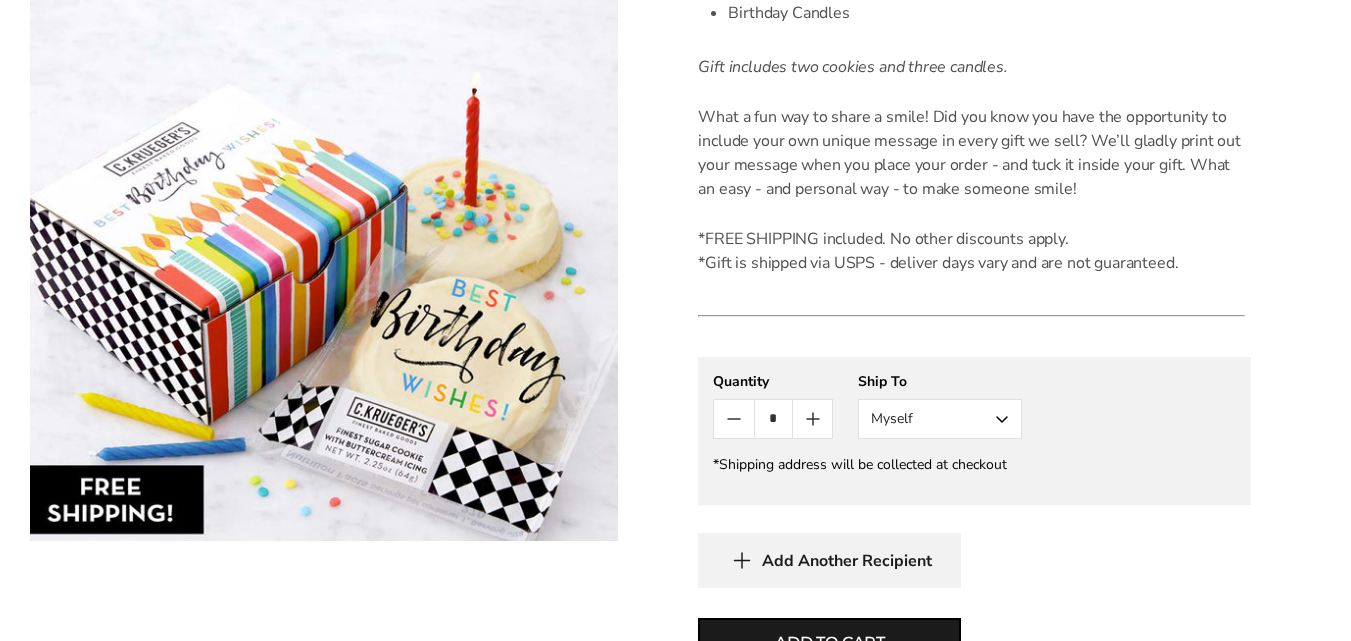 click on "Myself" at bounding box center [940, 419] 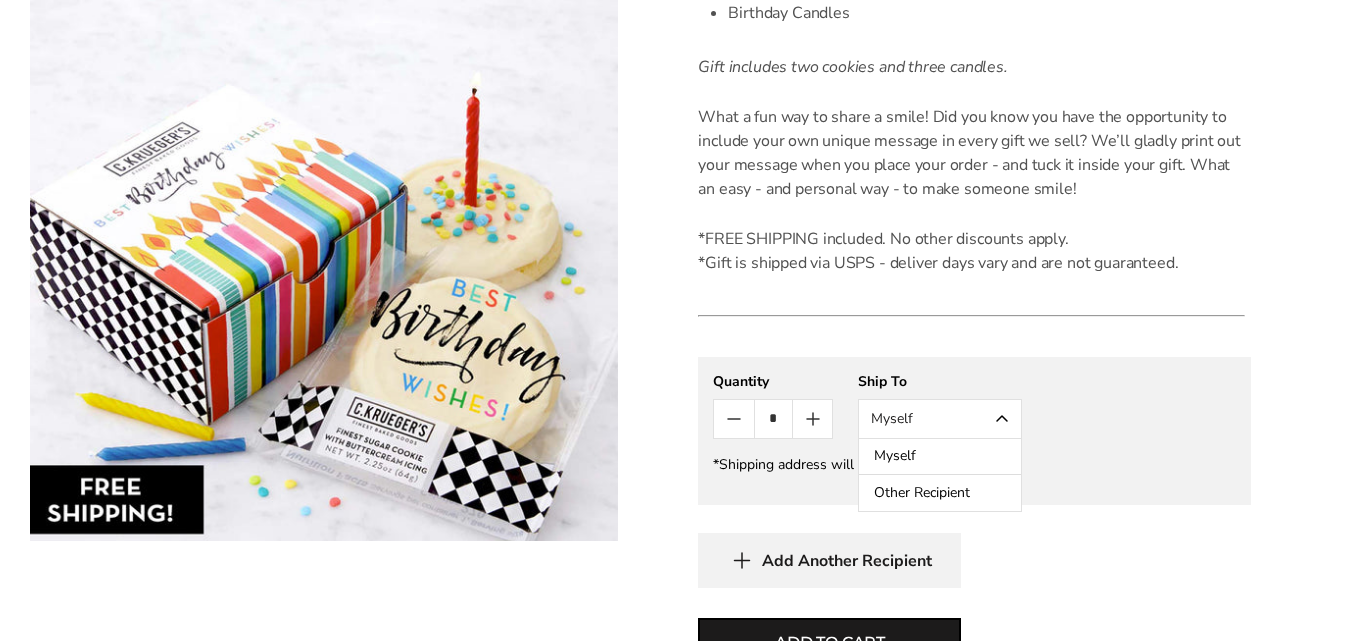 click on "Other Recipient" at bounding box center [940, 493] 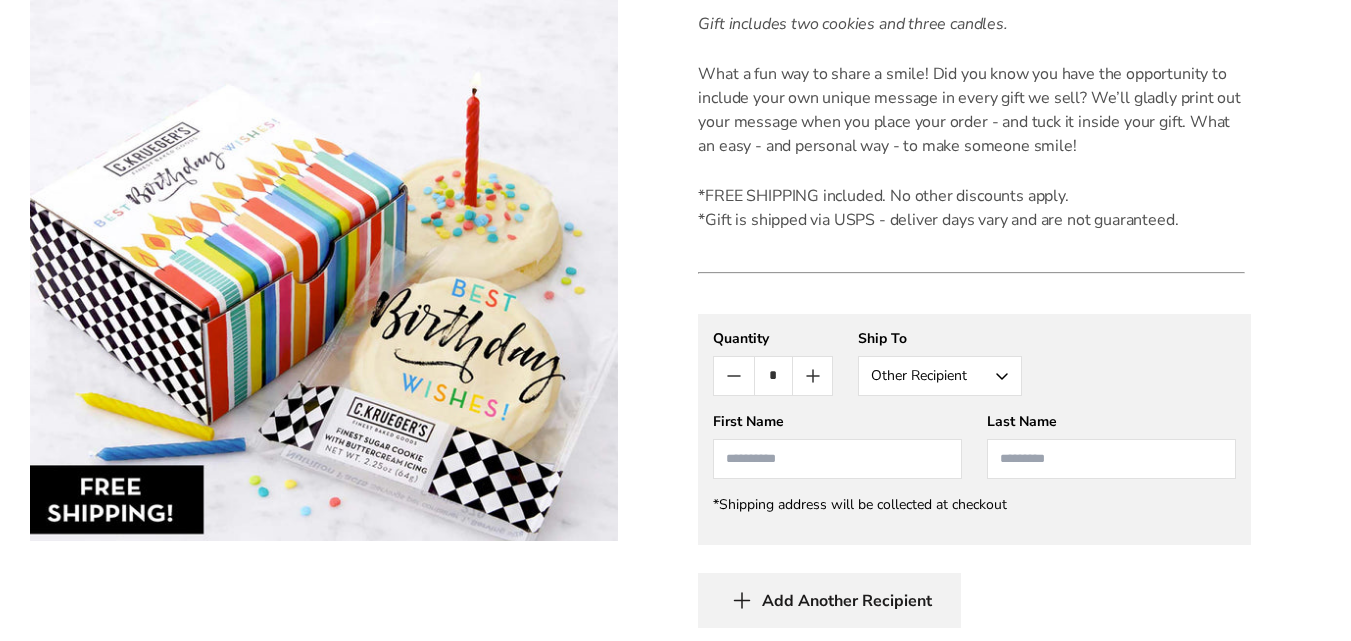 scroll, scrollTop: 830, scrollLeft: 0, axis: vertical 